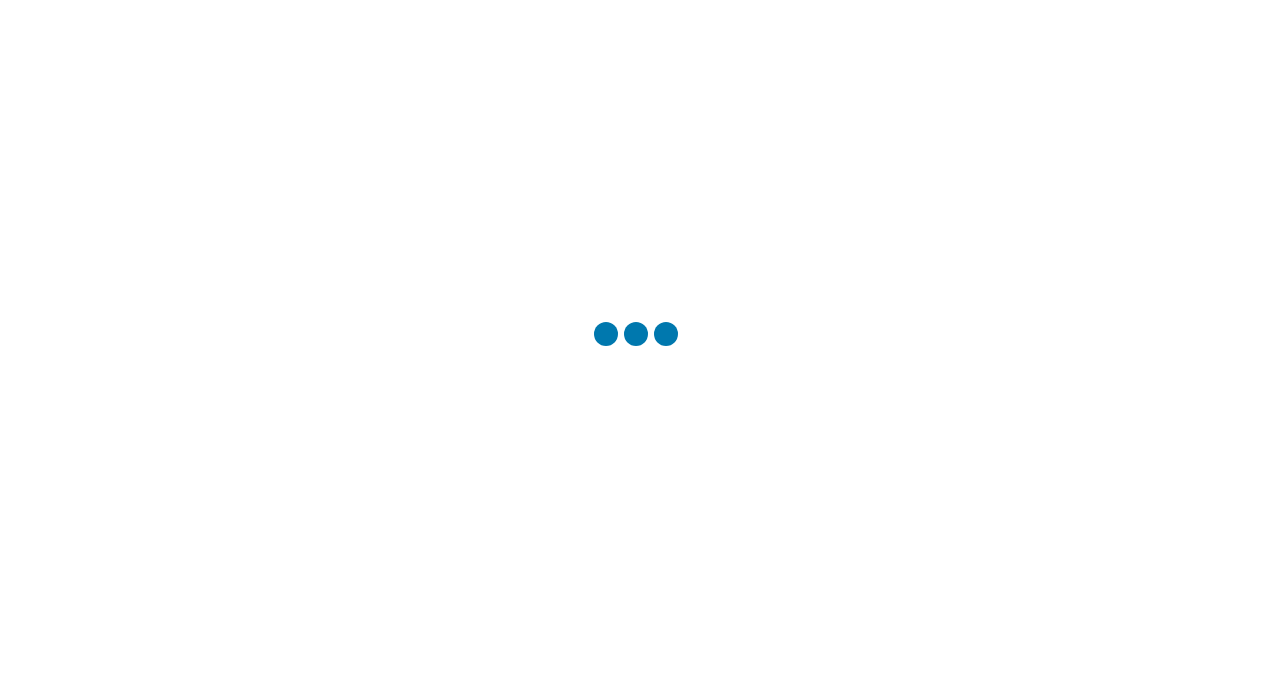scroll, scrollTop: 0, scrollLeft: 0, axis: both 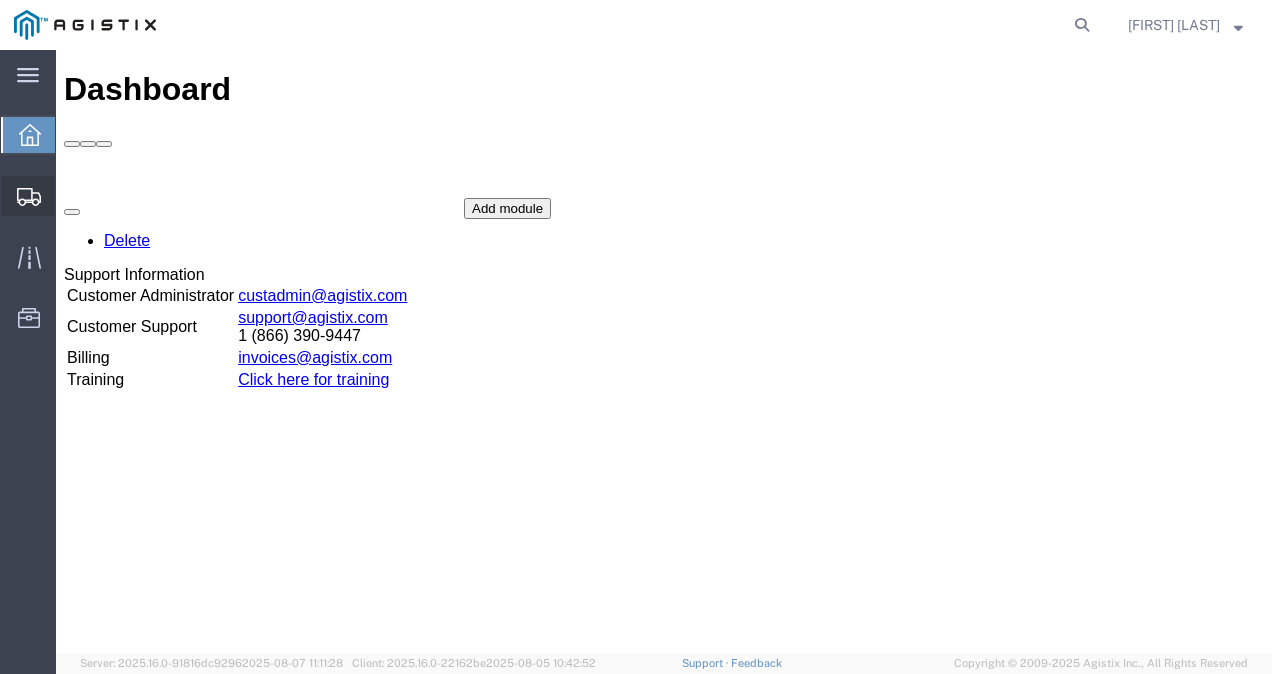 click on "Shipments" 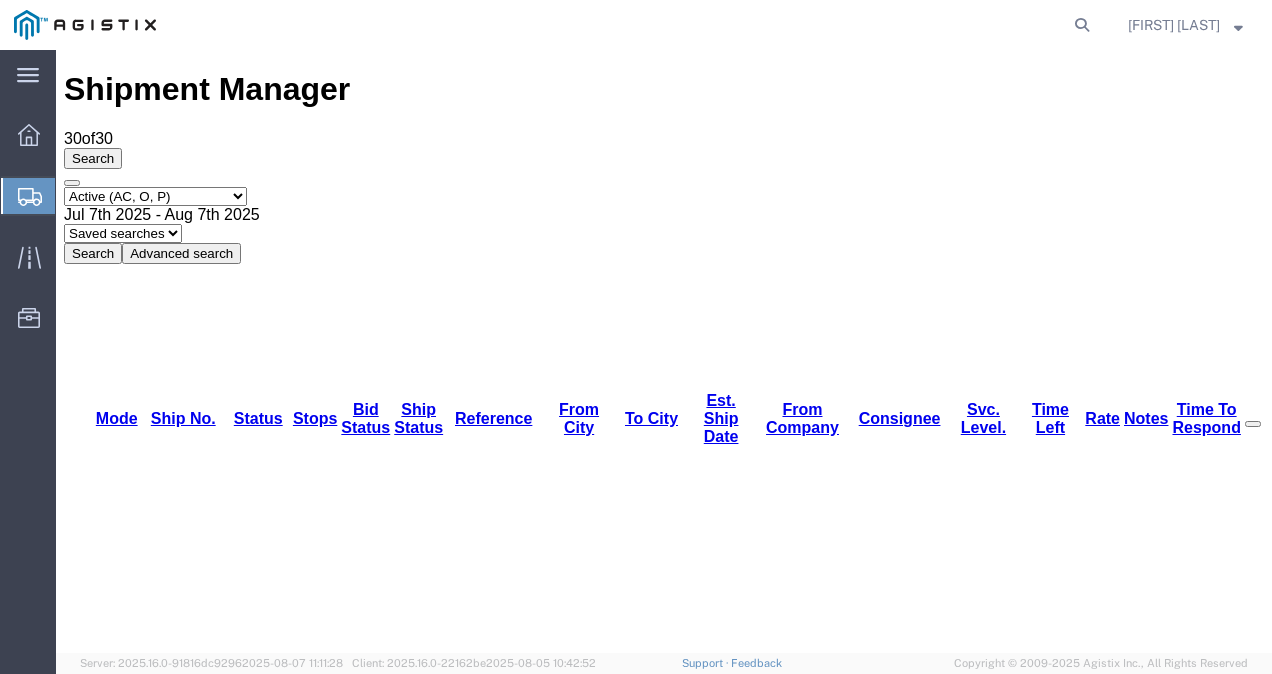 click on "56425415" at bounding box center [161, 1892] 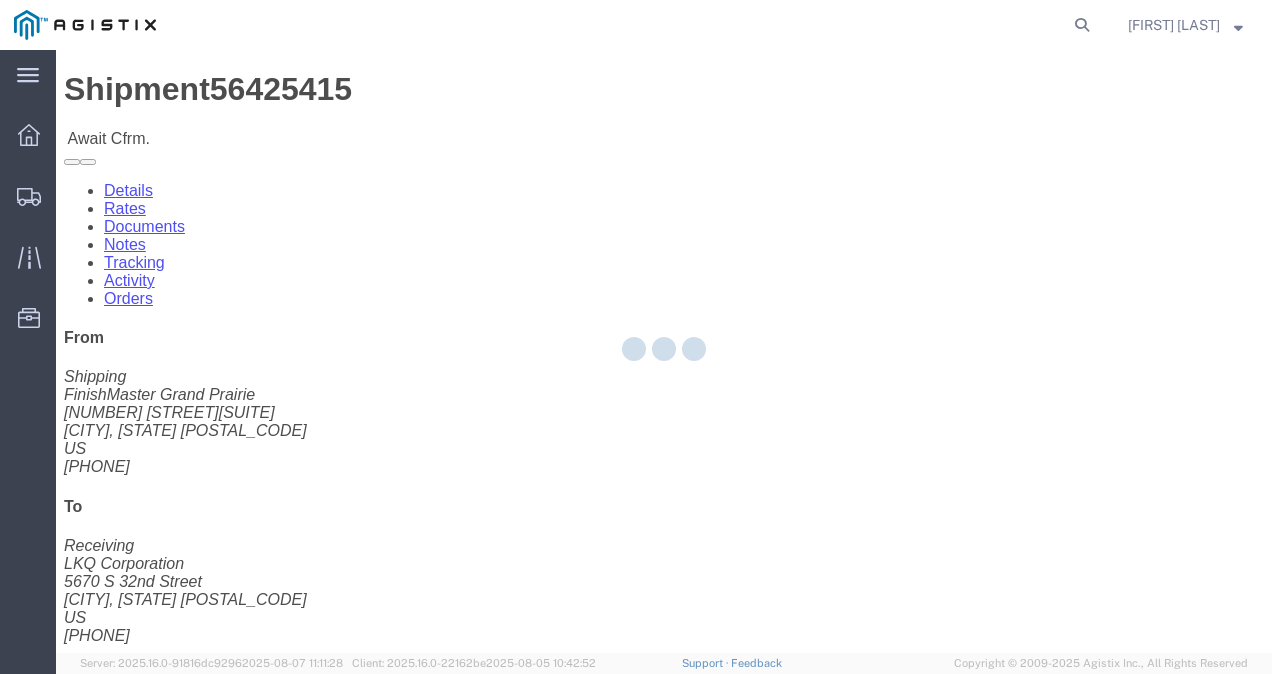 click on "Ship From FinishMaster Grand Prairie (Shipping) [NUMBER] [STREET] [SUITE] Grand Prairie, TX 75050 United States [PHONE] Ship To
LKQ Corporation (Receiving) [NUMBER] [STREET] Phoenix, AZ 85040 United States [PHONE]
Pickup & Delivery Dates
[DATE]  [TIME]
-
[DATE]  [TIME] Edit Date and Time
Pickup Date:
Pickup Start Date Pickup Start Time Pickup Open Date and Time Aug 08 2025 8:00 AM Pickup Close Date Pickup Close Time
Pickup Close Date and Time
Aug 08 2025 6:00 PM
Delivery by Date
Delivery Start Date Delivery Start Time
Deliver Open Date and Time
Deliver Close Date Deliver Close Time
Deliver Close Date and Time
Notify carrier of changes
Cancel
Save
Open Time 8:00 AM Cancel Apply   Close Time 6:00 PM Cancel Apply   Open Time 7:00 PM Cancel" 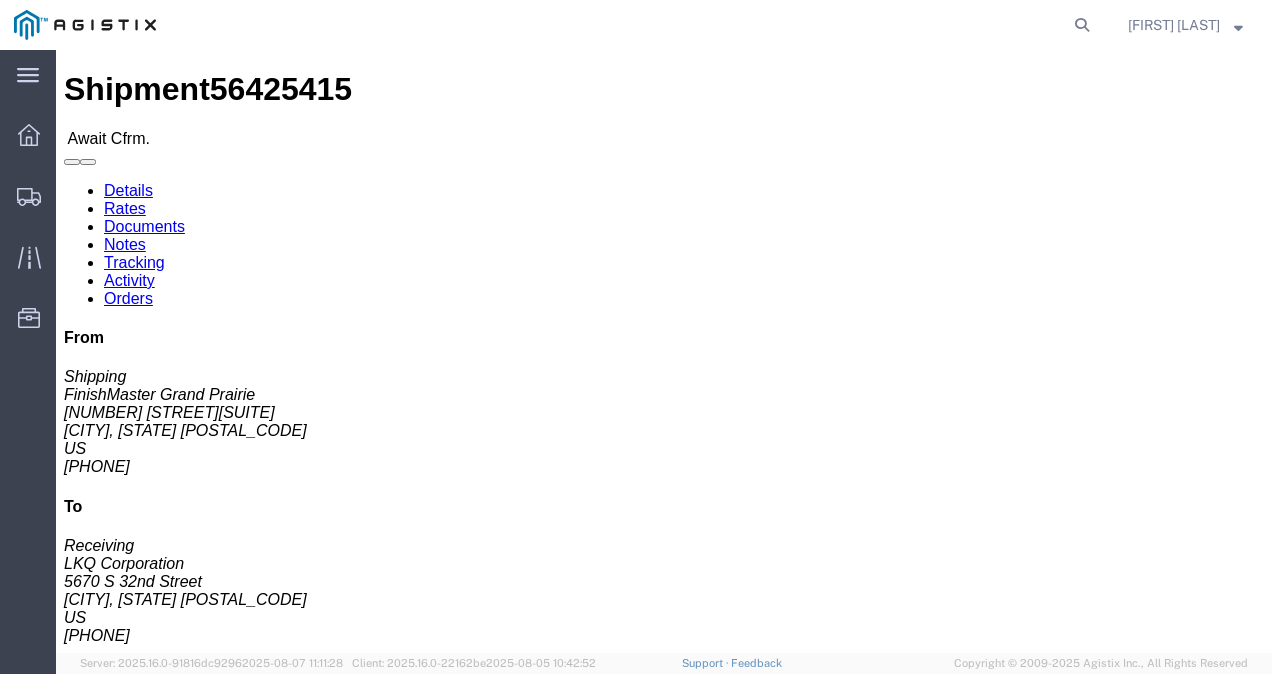 click on "Rates" 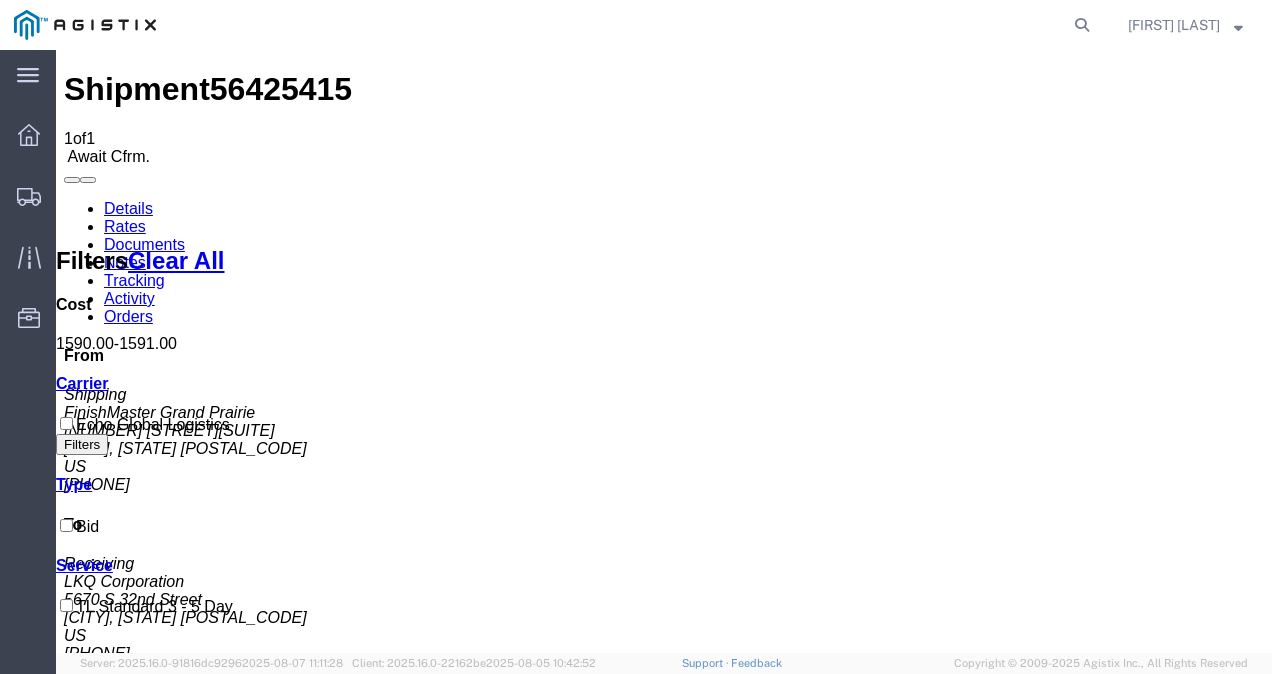 click on "Shipment  56425415 1
of
1   AwaitCfrm. Details Rates Documents Notes Tracking Activity Orders From Shipping FinishMaster Grand Prairie [NUMBER] [STREET][SUITE] Grand Prairie, TX 75050 US [PHONE] To Receiving LKQ Corporation [NUMBER] [STREET] Phoenix, AZ 85040 US [PHONE] Other details Reference #: 56425415 Ship Date/Time: 08/08/2025 Mode: Truckload Created By: Agistix Truckload Services Created By Email:
offline_notificatio...
Carrier Information Tracking No:  Contact Name:  Contact Phone:  Service Level: TL Standard 3 - 5 Day Carrier: Echo Global Logistics Transit status:  Please fix the following errors Rates Filter Filters Clear All Cost 1590.00  -
1591.00 Transit Days Carrier   Echo Global Logistics Filters Type   Bid Service   TL Standard 3 - 5 Day Search: Carrier Service Estimated Transit Transit Days Type Cost Confirm Echo Global Logistics TL Standard 3 - 5 Day 3-5 Day Economy Bid 1,590.00 USD Decline Shipment To" at bounding box center (664, 937) 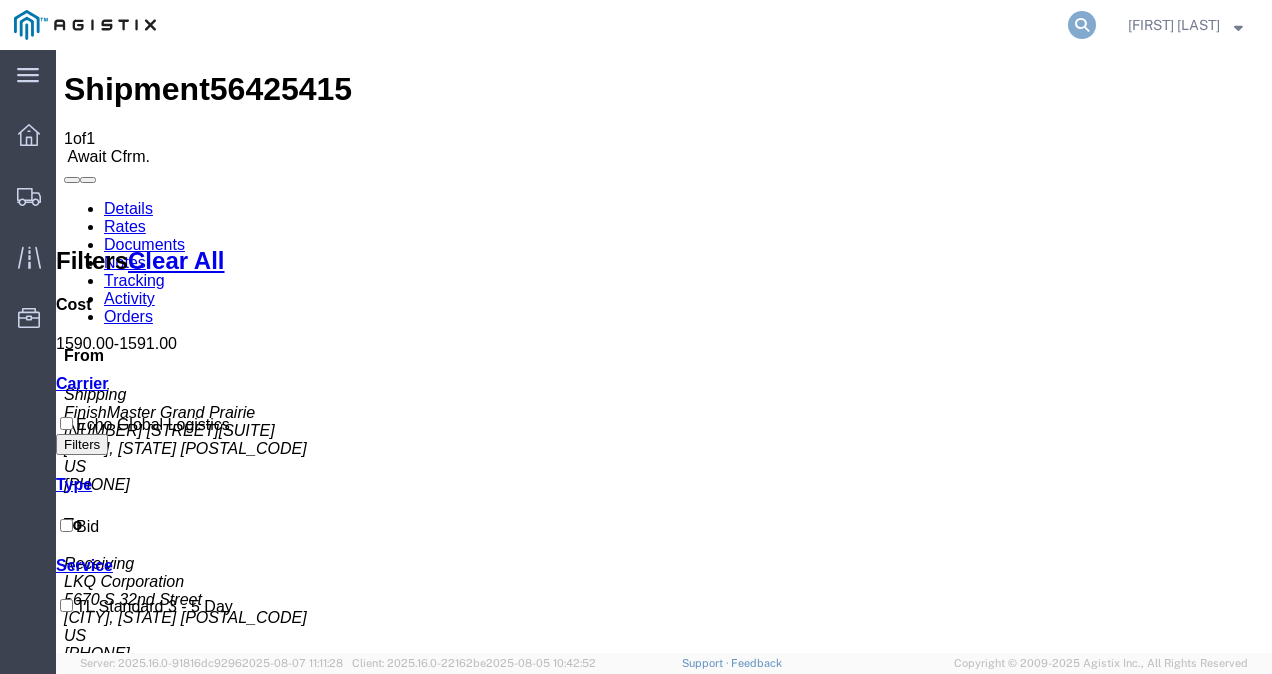 click 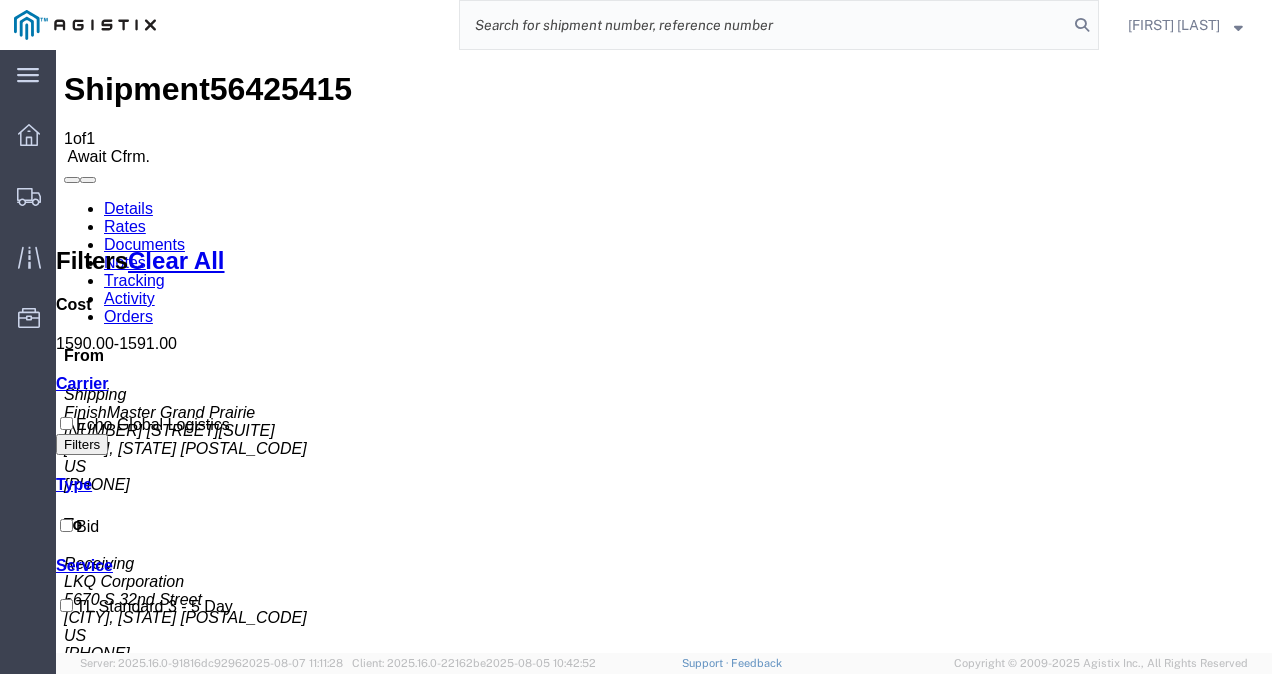 paste on "56425415" 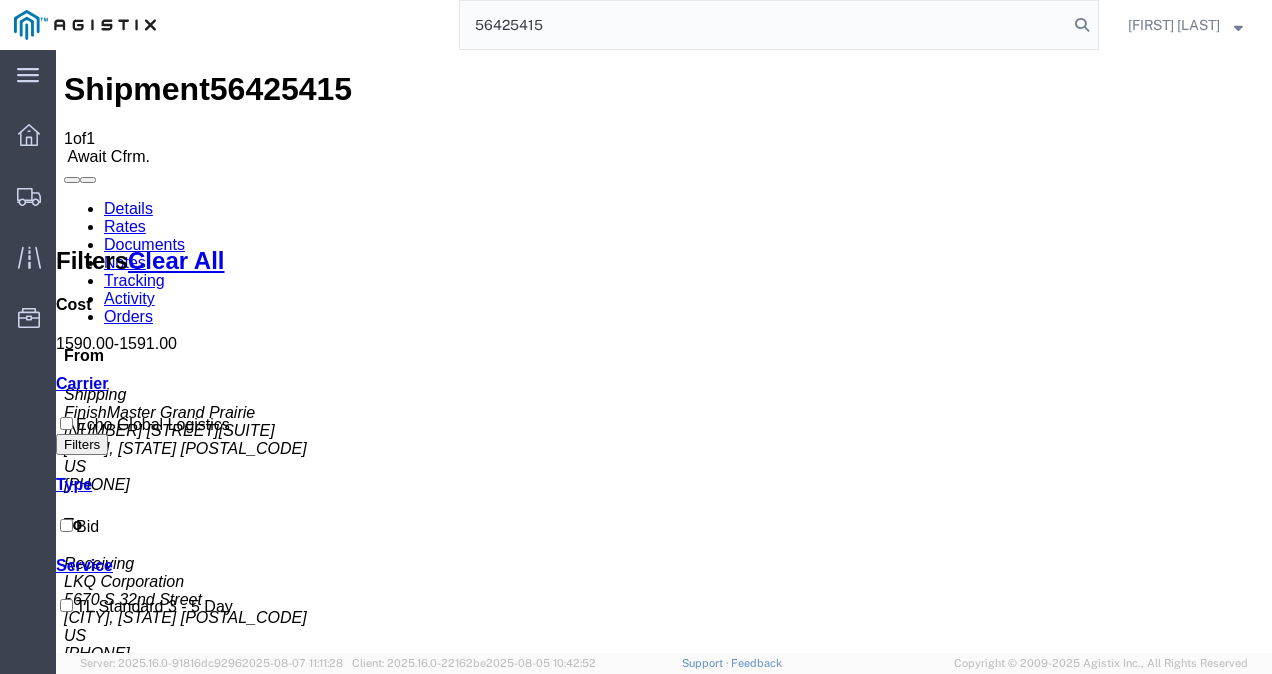 type on "56425415" 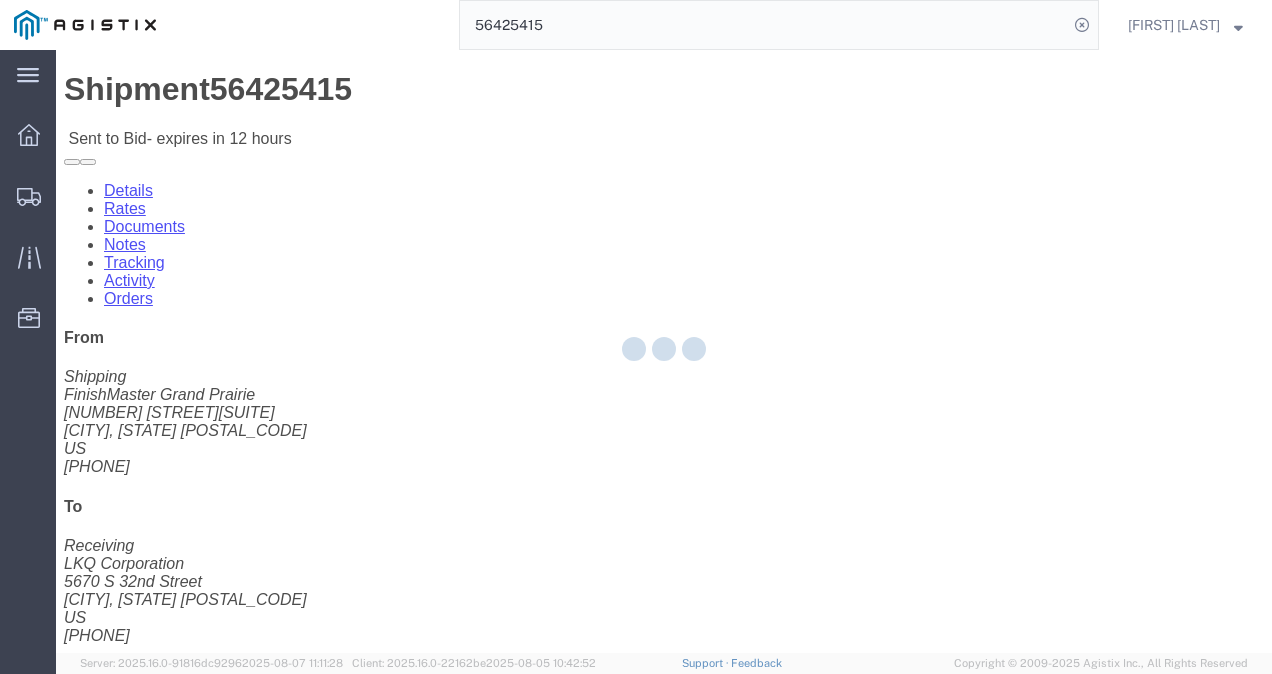 click 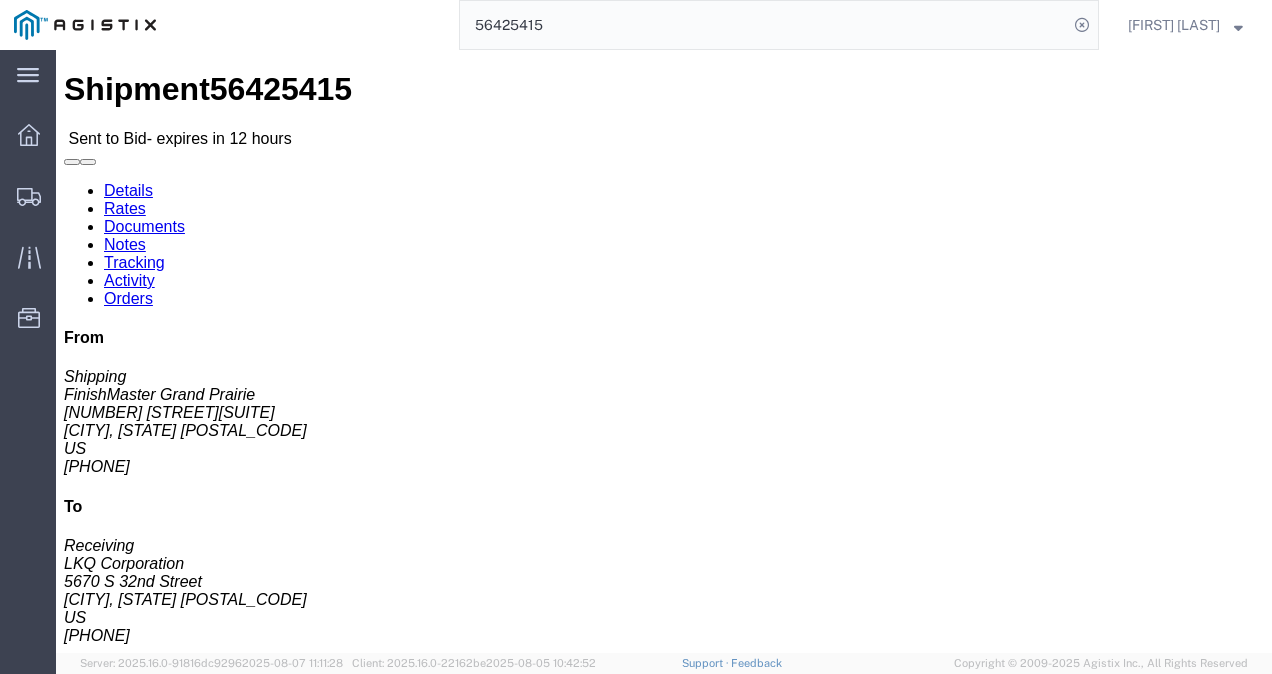 click on "Rates" 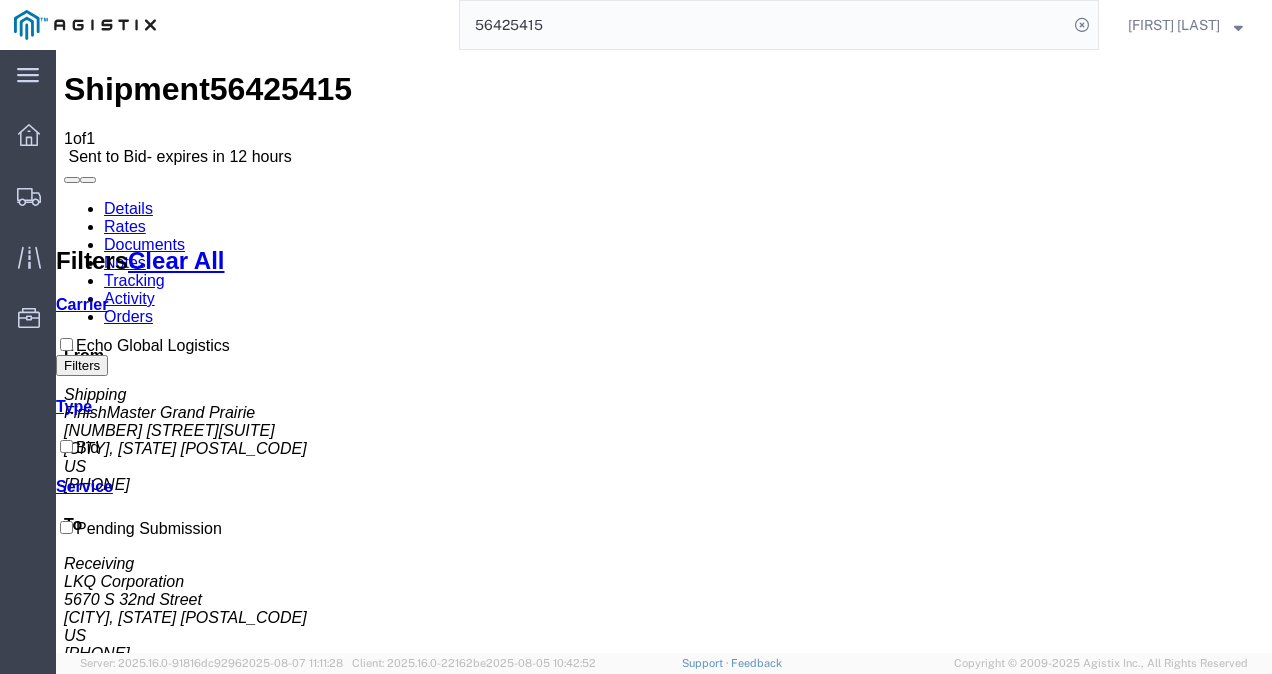 click on "No Bid" at bounding box center (716, 1461) 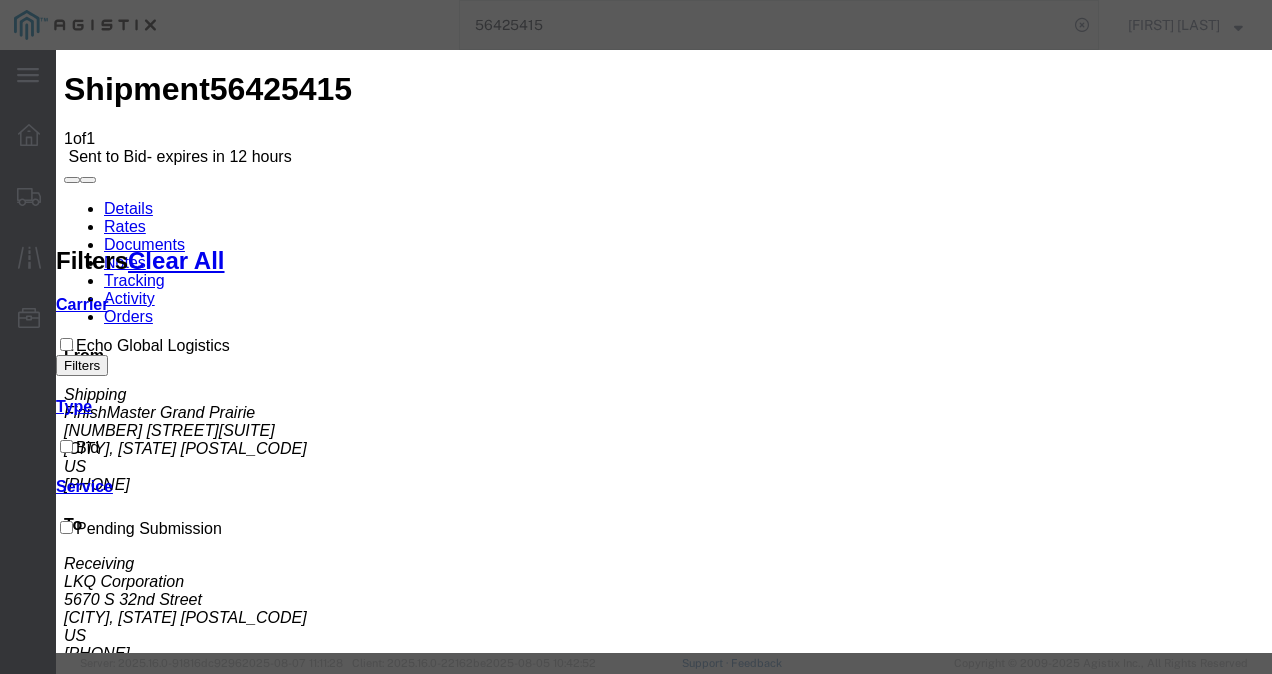 drag, startPoint x: 367, startPoint y: 226, endPoint x: 364, endPoint y: 248, distance: 22.203604 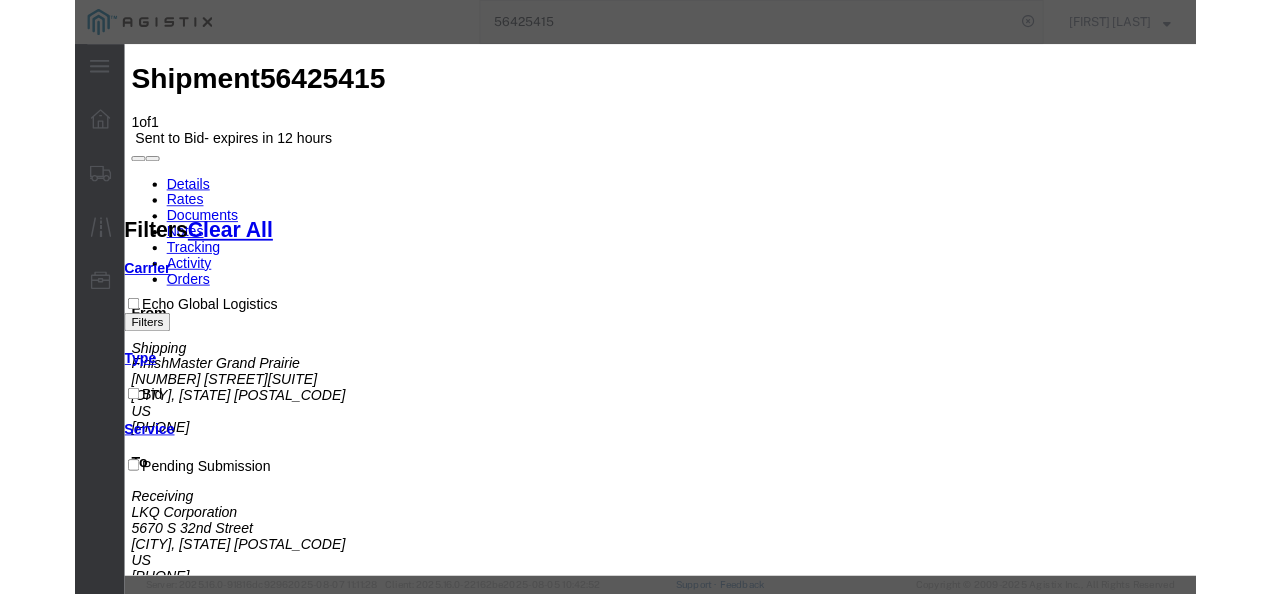 scroll, scrollTop: 300, scrollLeft: 0, axis: vertical 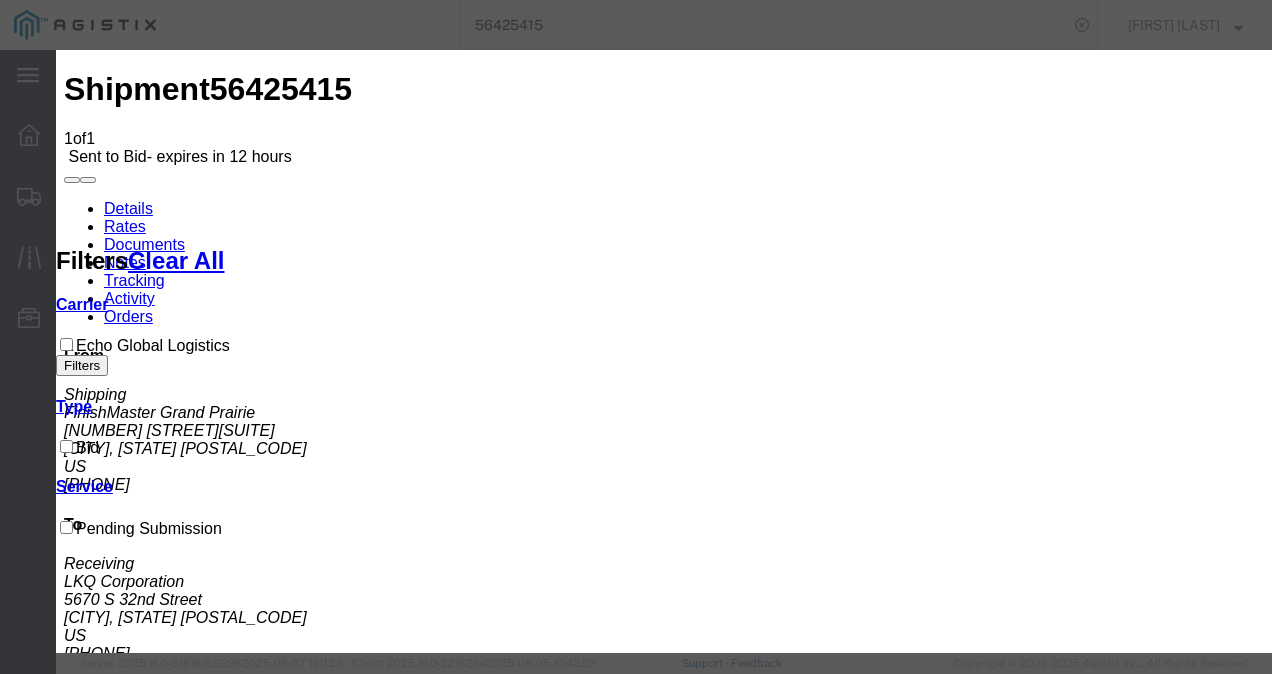 click at bounding box center [246, 2972] 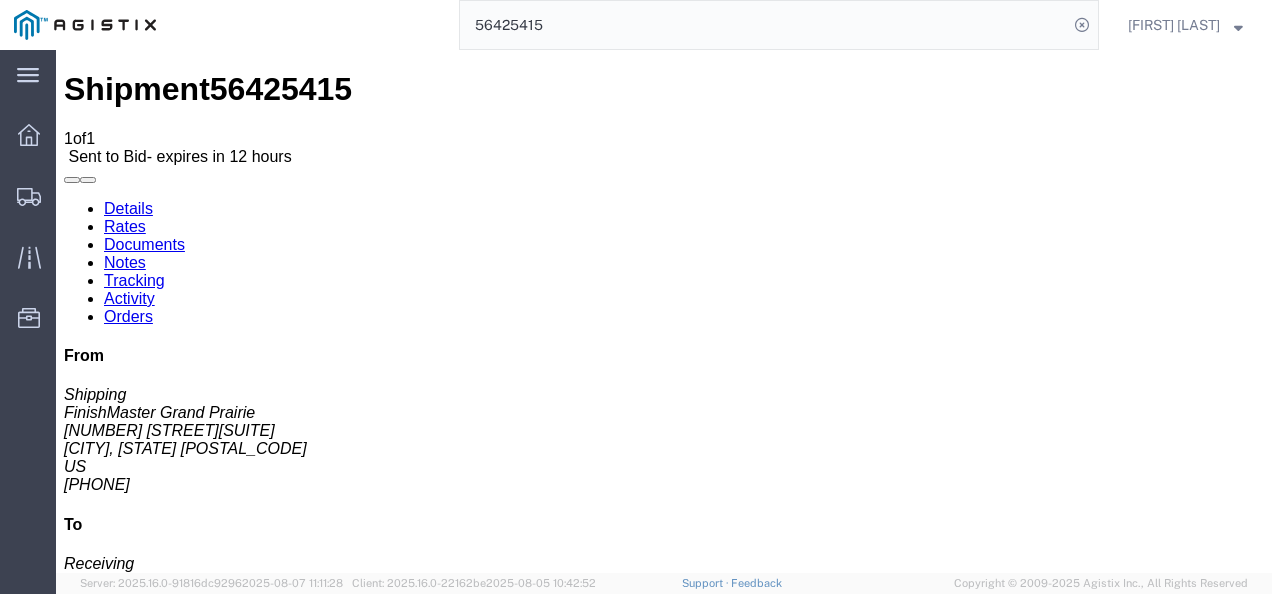 click on "56425415" 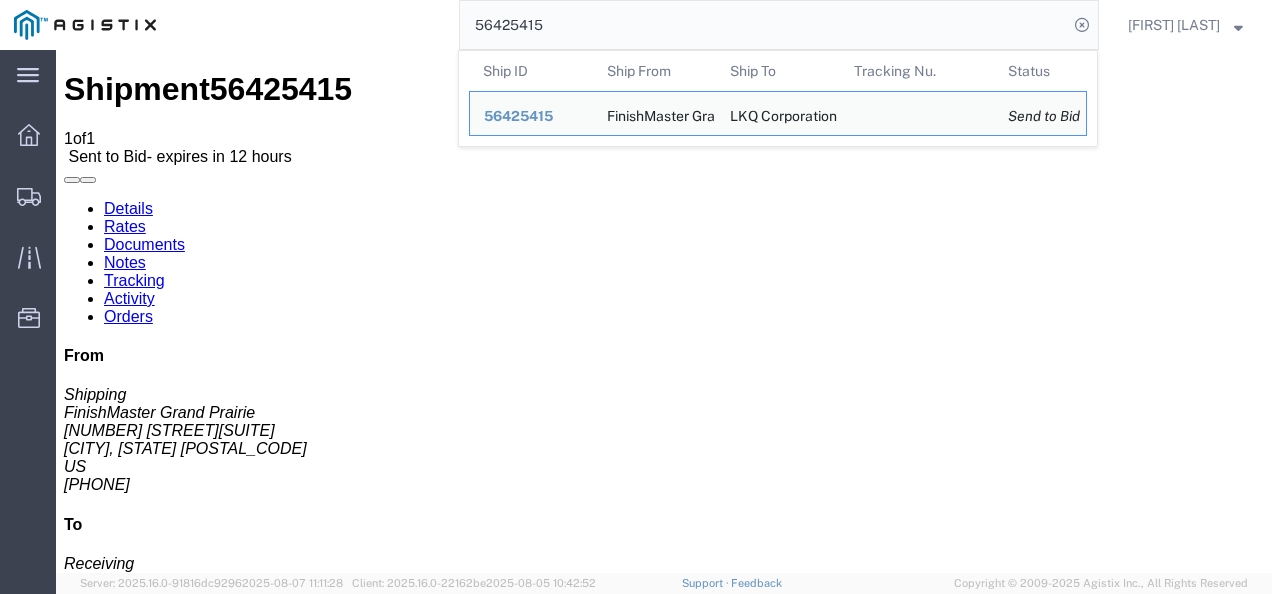 click on "56425415" 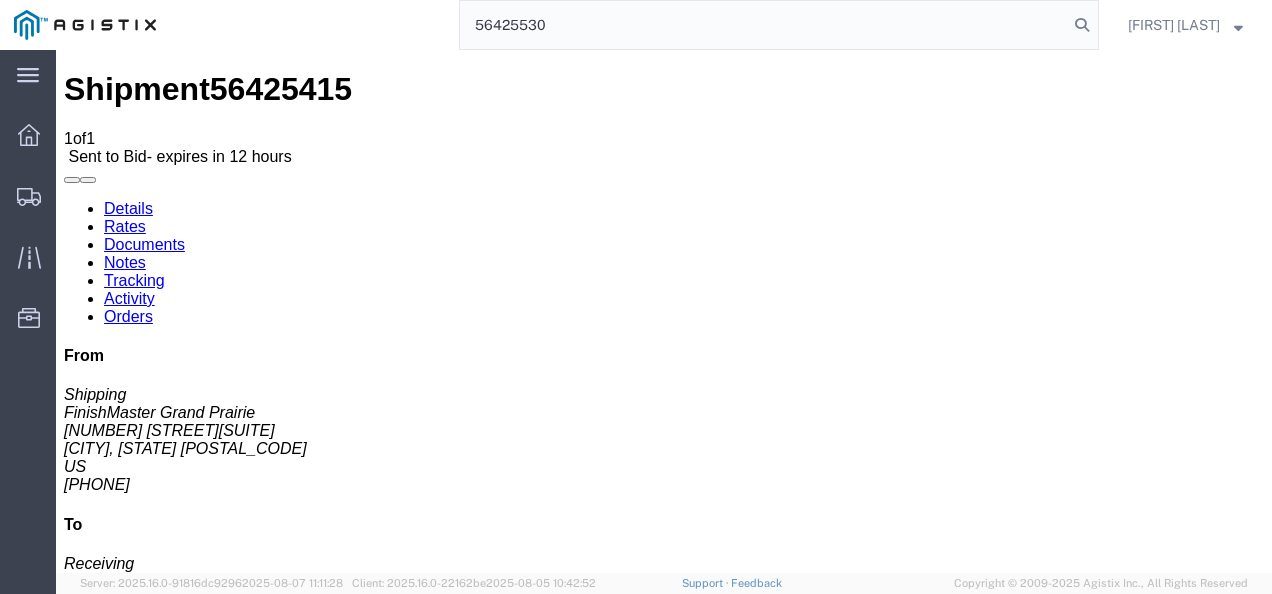 type on "56425530" 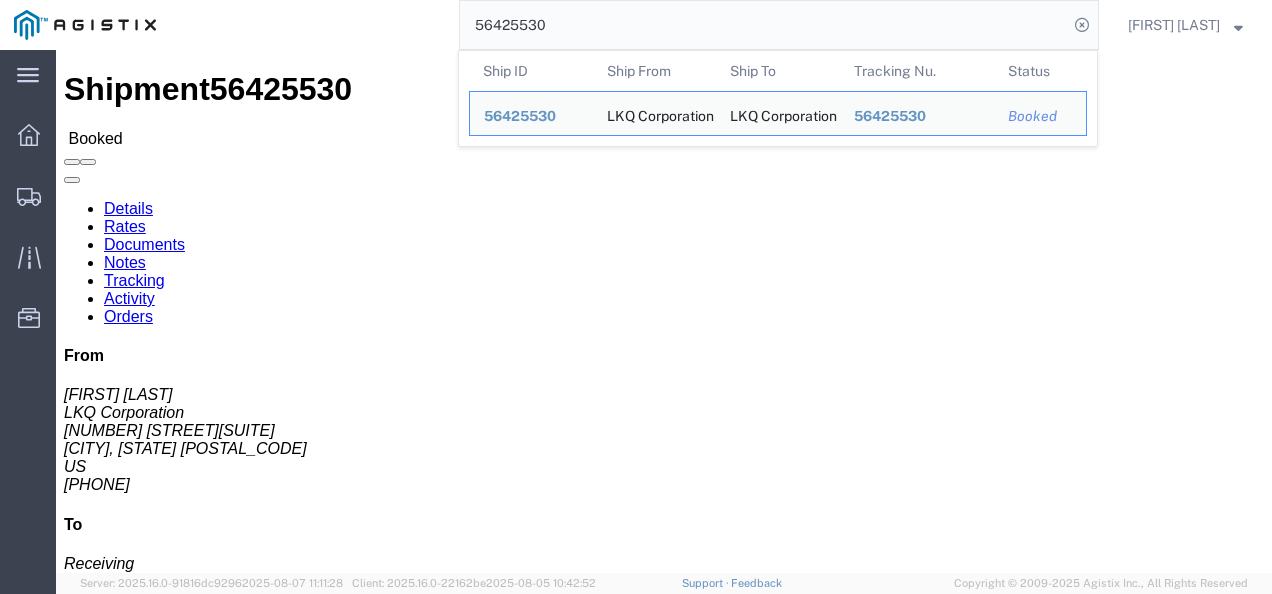 drag, startPoint x: 392, startPoint y: 385, endPoint x: 162, endPoint y: 123, distance: 348.63162 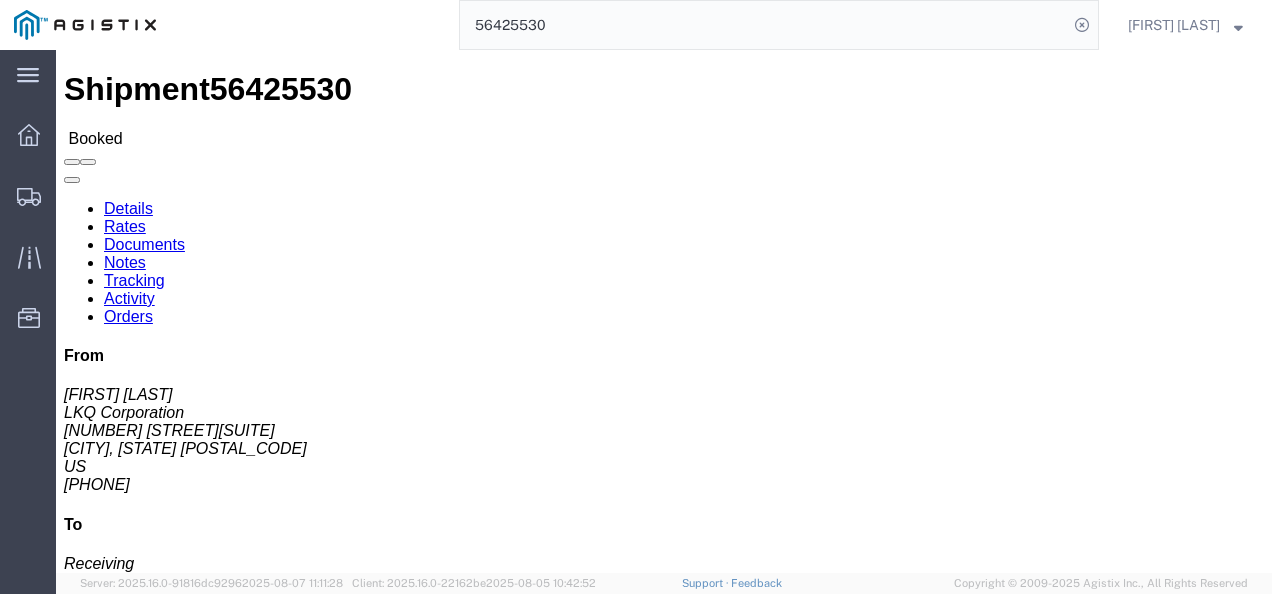 click on "56425530" 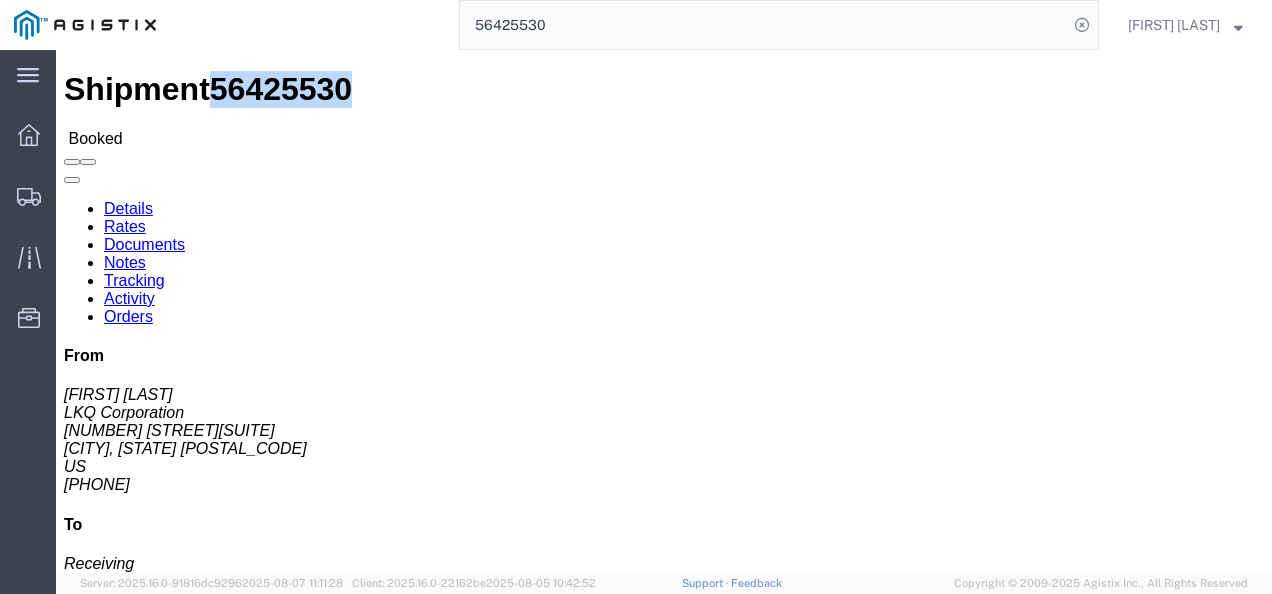 click on "56425530" 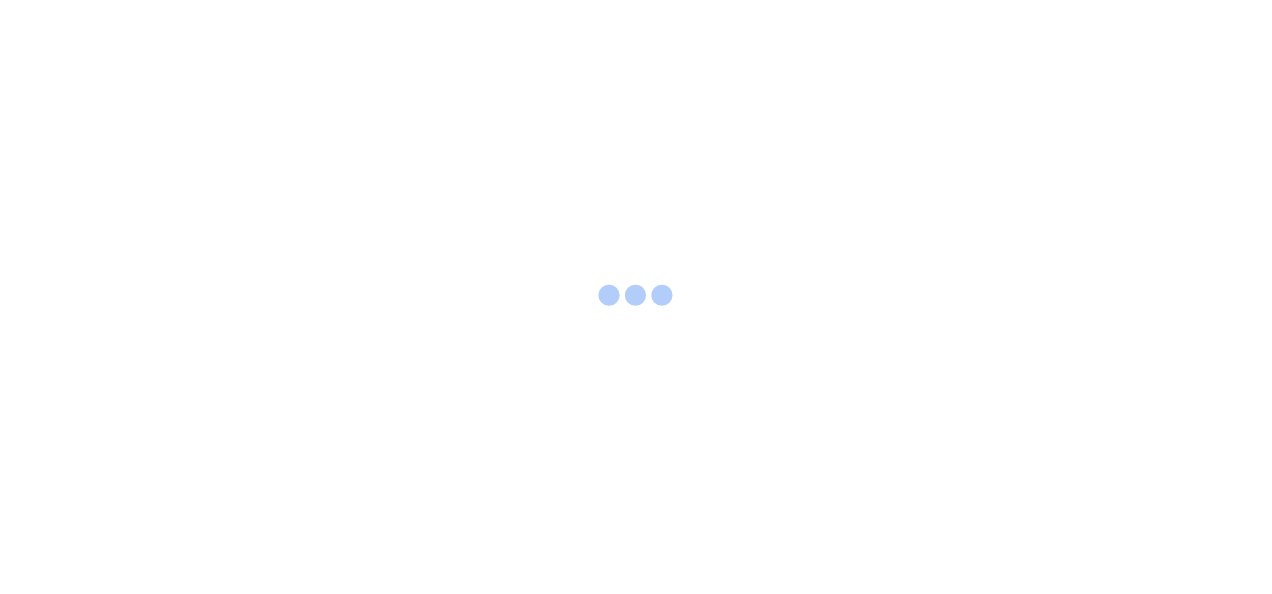 scroll, scrollTop: 0, scrollLeft: 0, axis: both 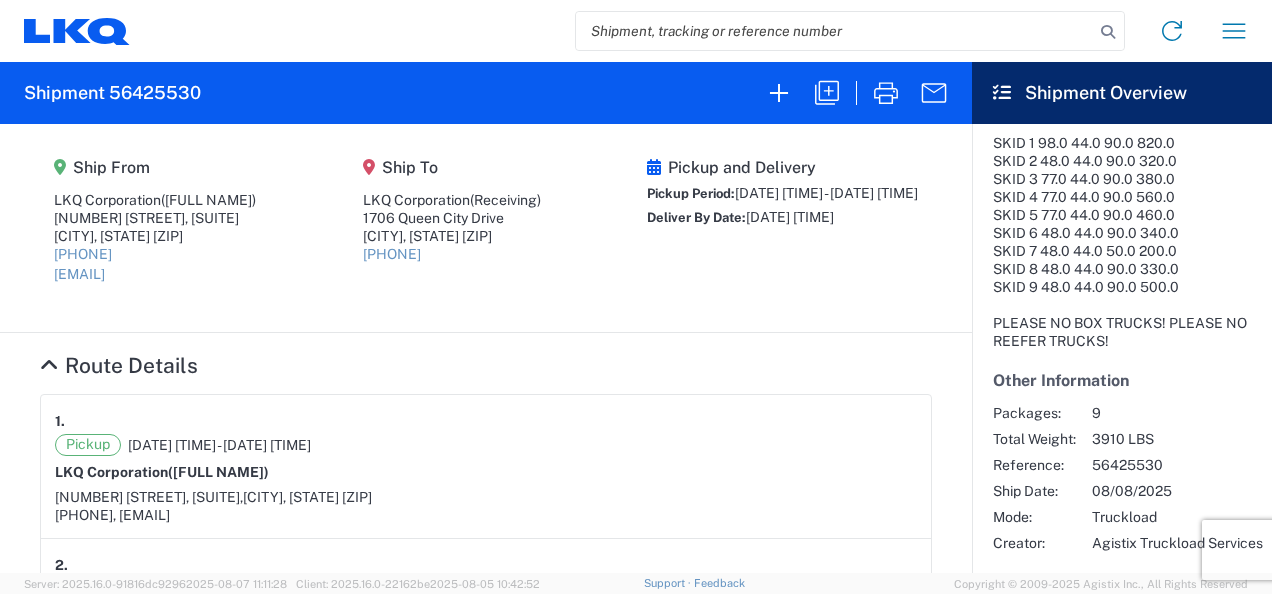 click on "Ship From  LKQ Corporation  (Margaret I. Harrris) 24550 W 43rd St, Suite 100 Shawnee, KS 66226 US 660-233-3026 miharris@lkqcorp.com Ship To  LKQ Corporation  (Receiving) 1706 Queen City Drive Charlotte, NC 28208 US 704-371-6942 Pickup and Delivery Pickup Period:  08/08/2025 08:00 - 08/08/2025 14:30 Deliver By Date:  08/14/2025 07:00" 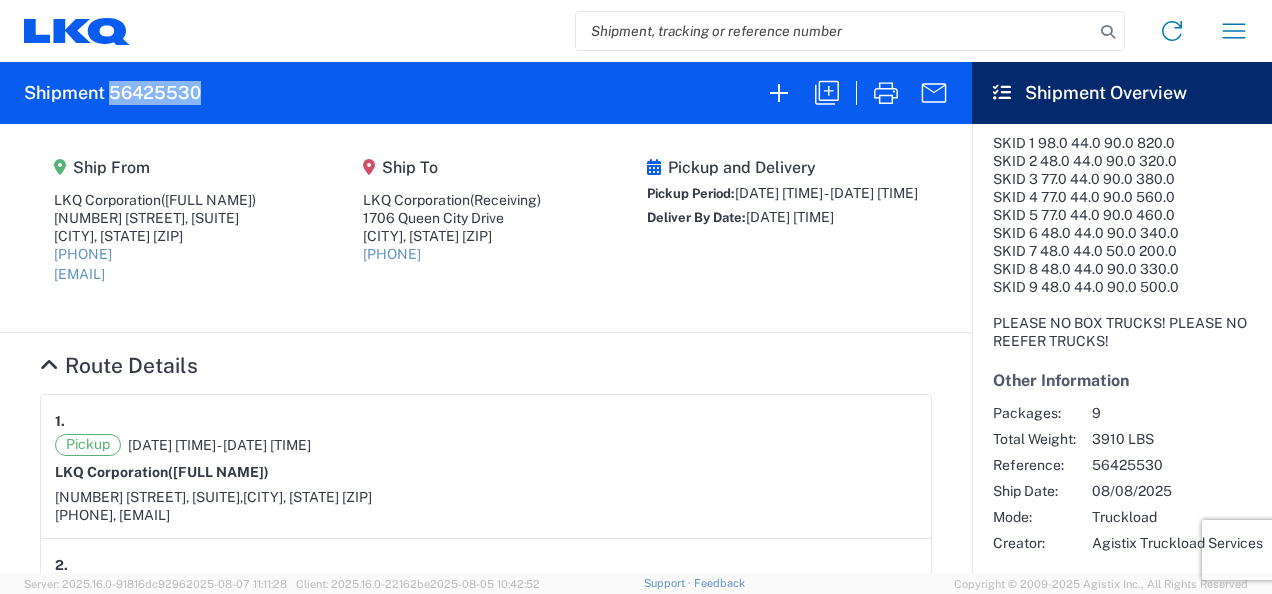 click on "Shipment 56425530" 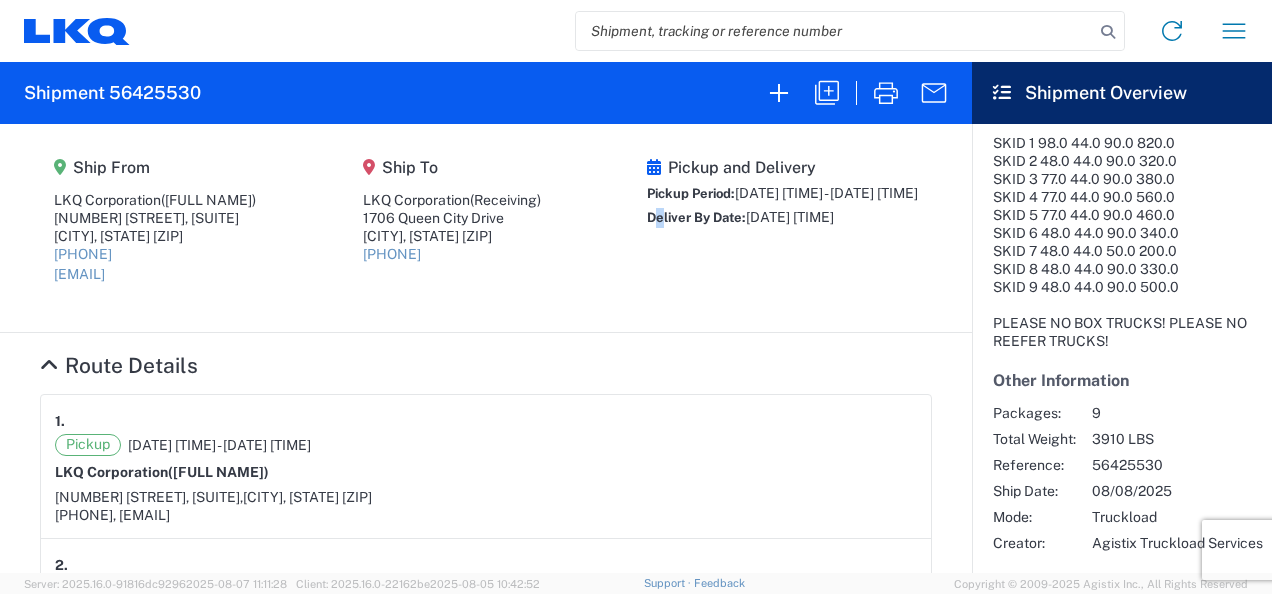 drag, startPoint x: 570, startPoint y: 314, endPoint x: 602, endPoint y: 342, distance: 42.520584 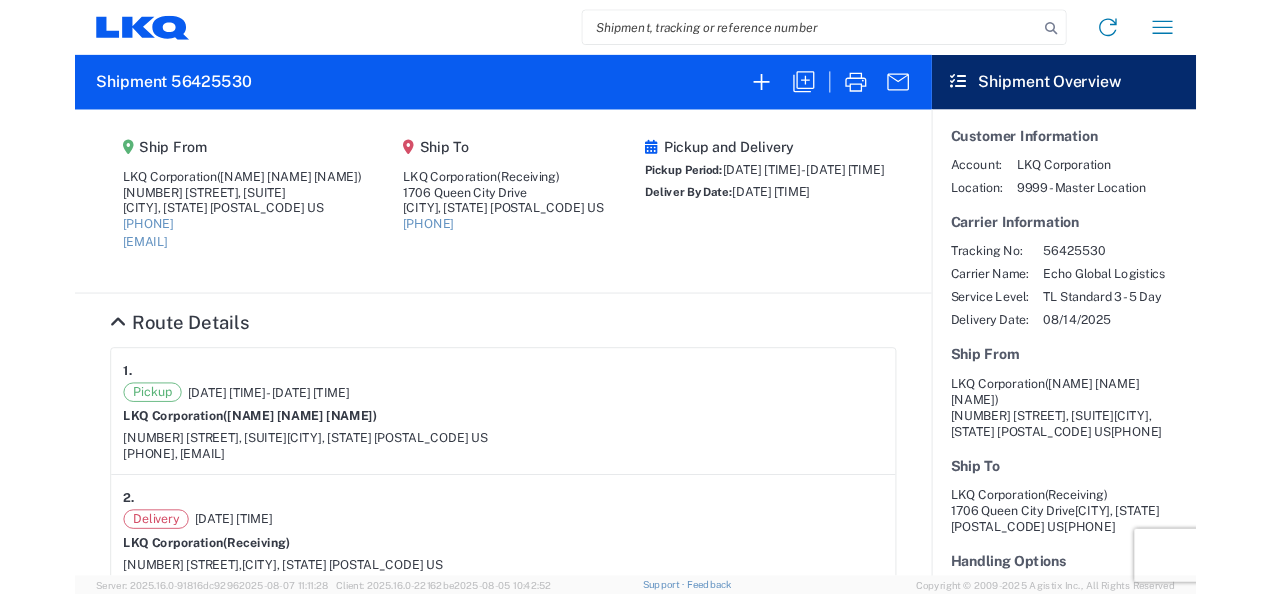 scroll, scrollTop: 0, scrollLeft: 0, axis: both 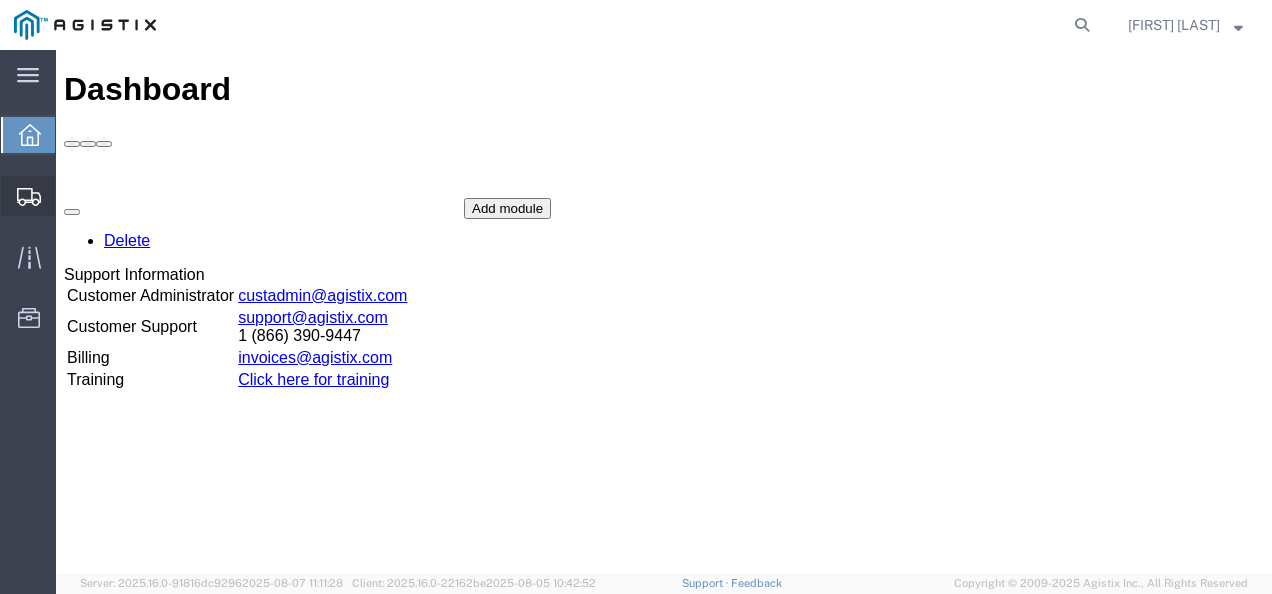 click on "Shipments" 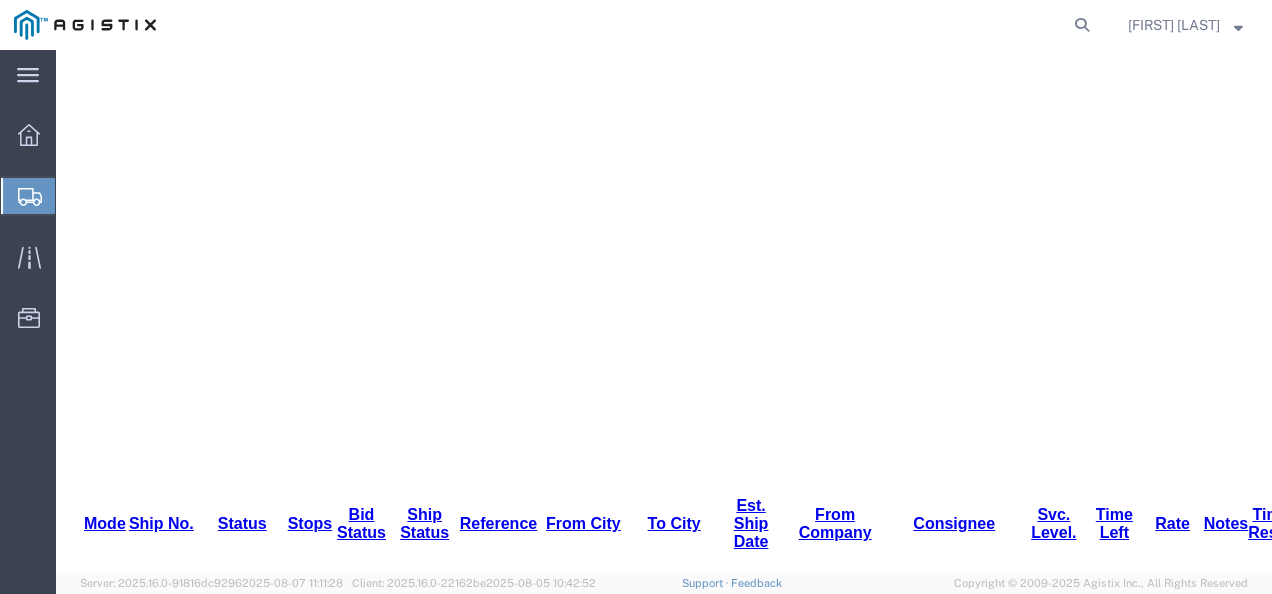 scroll, scrollTop: 682, scrollLeft: 0, axis: vertical 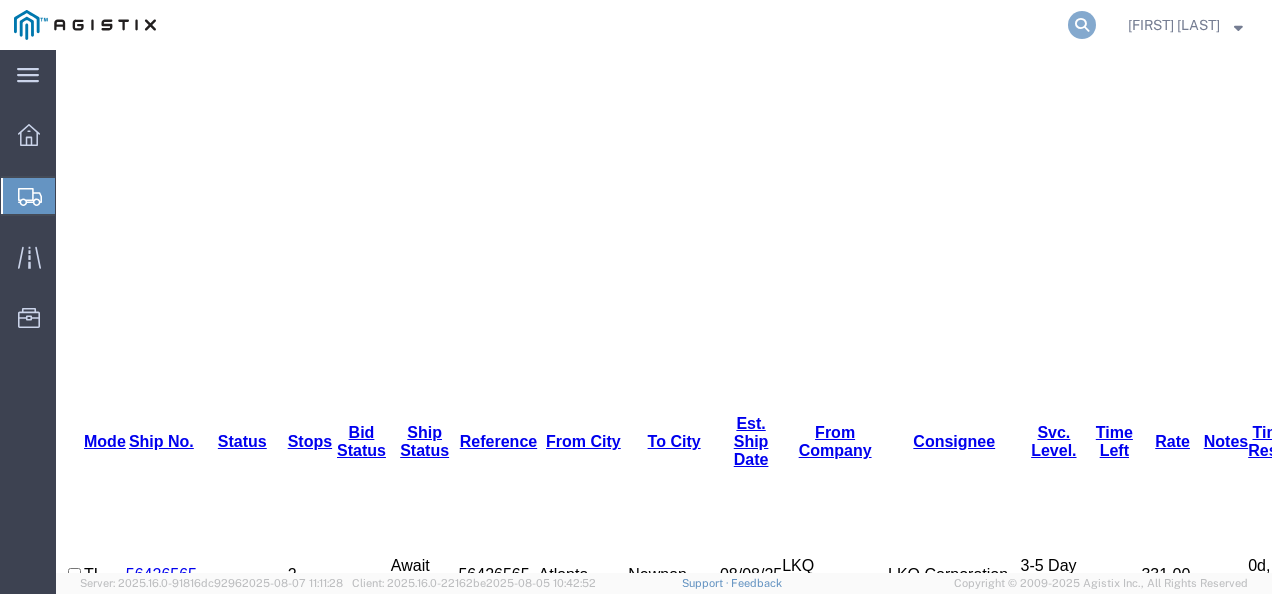 click 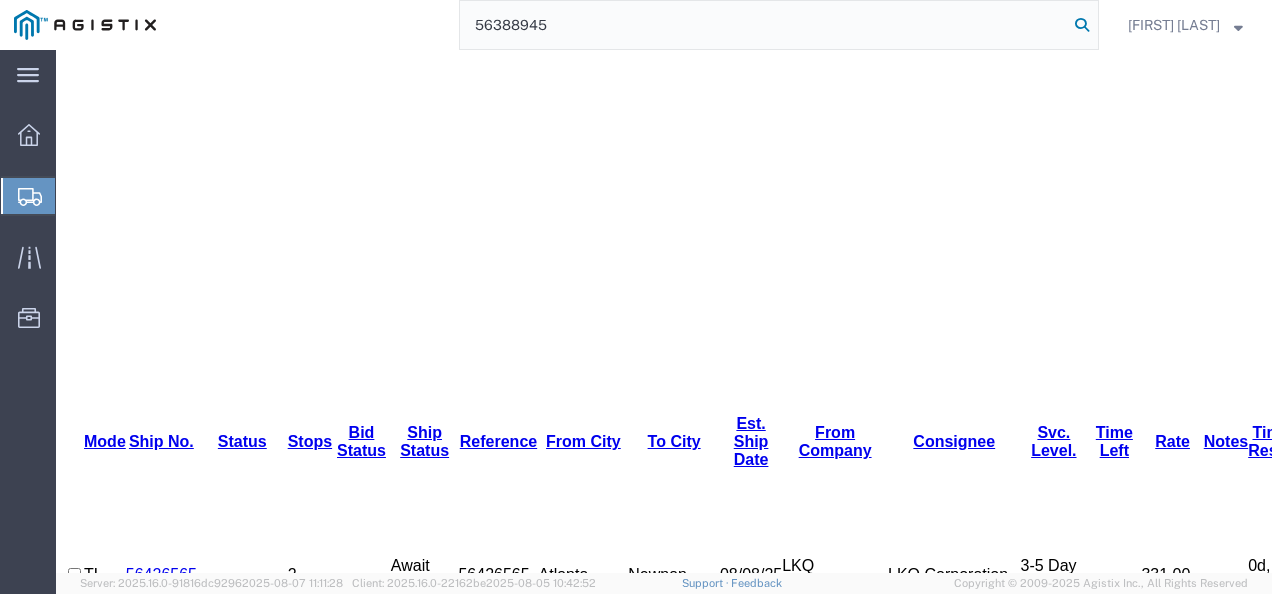 type on "56388945" 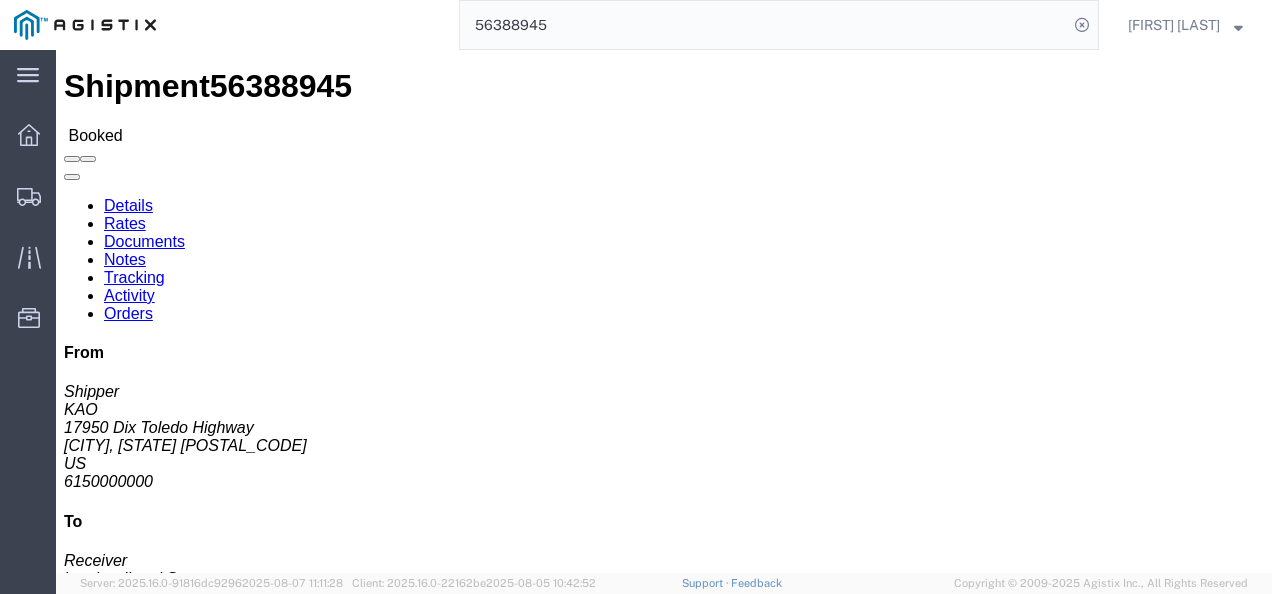 scroll, scrollTop: 0, scrollLeft: 0, axis: both 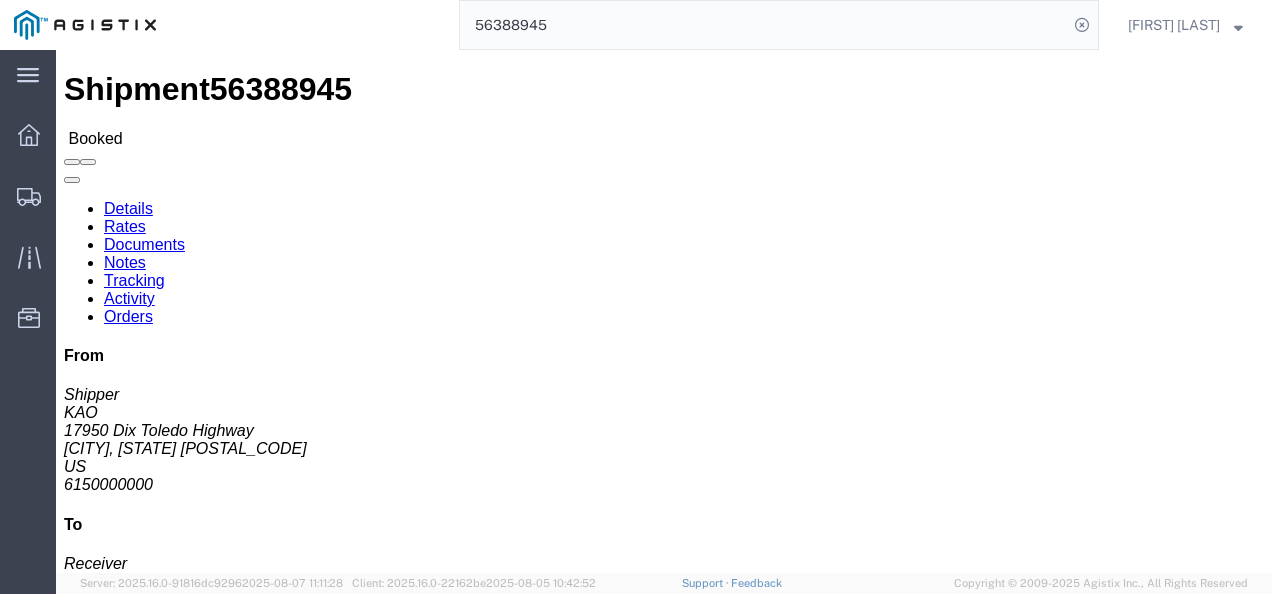 drag, startPoint x: 503, startPoint y: 308, endPoint x: 440, endPoint y: 252, distance: 84.29116 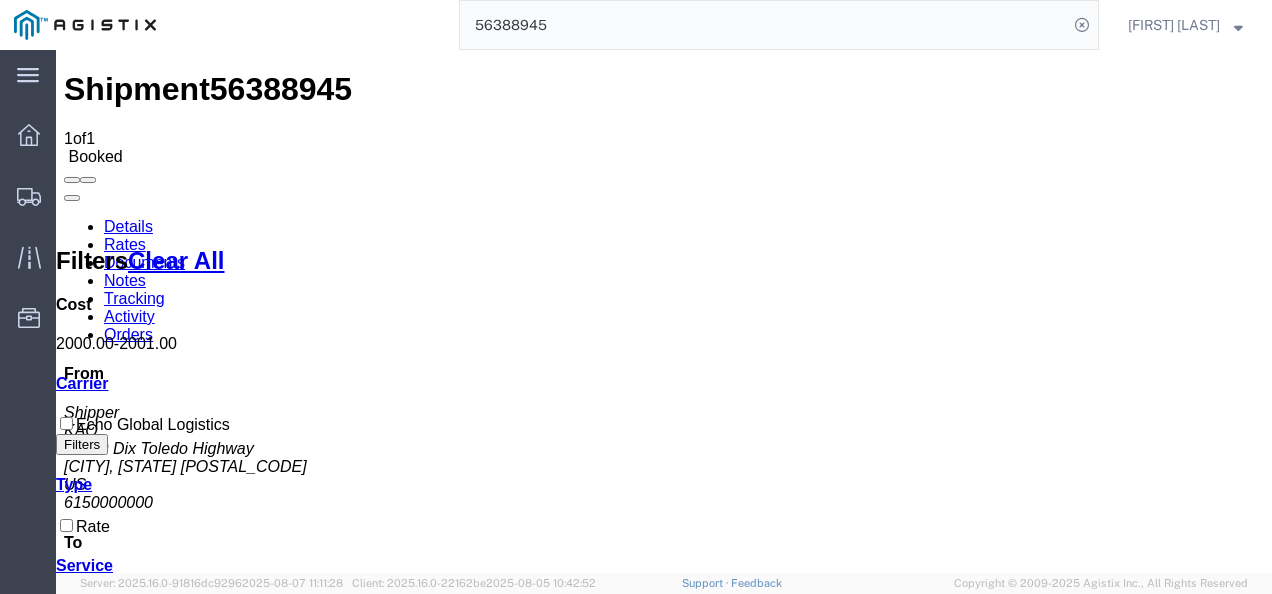 click on "Shipment  56388945 1
of
1   Booked Details Rates Documents Notes Tracking Activity Orders From Shipper KAO [NUMBER] [STREET] [CITY], [STATE] [POSTAL_CODE] US [PHONE] To Receiver Lombardi and Sons [NUMBER] [STREET] [CITY], [STATE] [POSTAL_CODE] US [PHONE] Other details Reference #: 56388945 Ship Date/Time: [MM]/[DD]/[YYYY] Mode: Truckload Created By: KAO Admin Created By Email:
kaoadmin@lkqcorp.com Carrier Information Tracking No: 56388945 Contact Name: N/A Contact Phone: [PHONE] Service Level: TL Standard 3 - 5 Day Carrier: Echo Global Logistics Transit status: Awaiting Pick-Up Please fix the following errors Rates Filter Filters Clear All Cost 2000.00  -
2001.00 Transit Days Carrier   Echo Global Logistics Filters Type   Rate Service   TL Standard 3 - 5 Day Search: Carrier Service Estimated Transit Transit Days Type Cost Confirm Echo Global Logistics TL Standard 3 - 5 Day Rate 2,000.00 USD Showing 1 to 1 of 1 entries Please fix the following errors To" at bounding box center (664, 896) 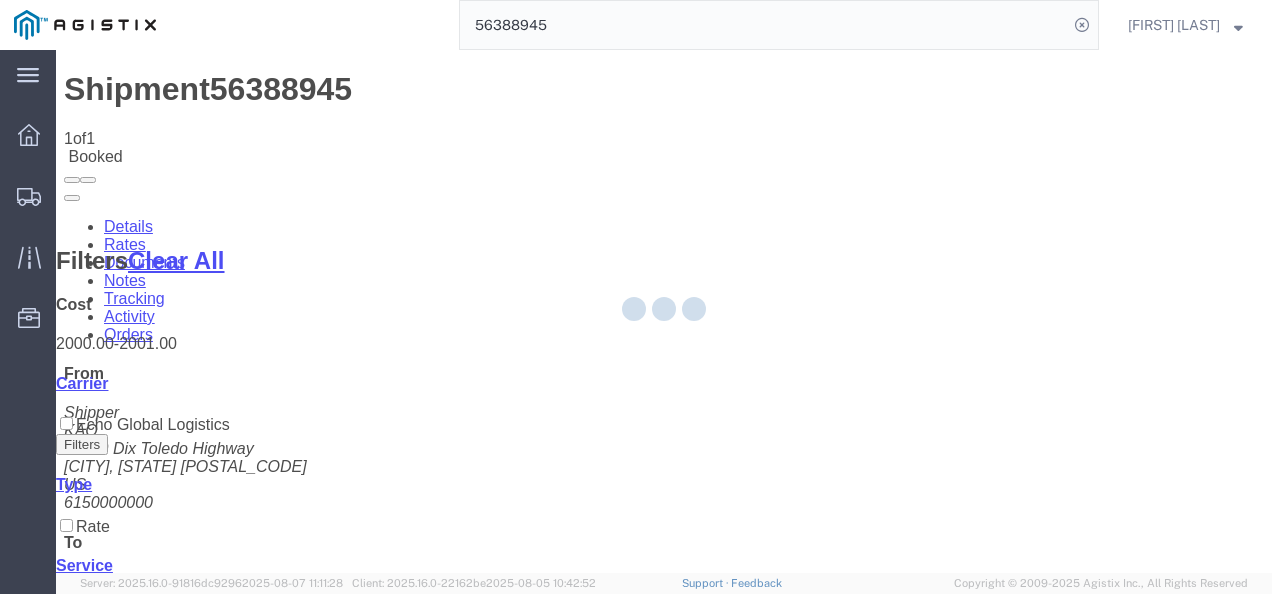 click 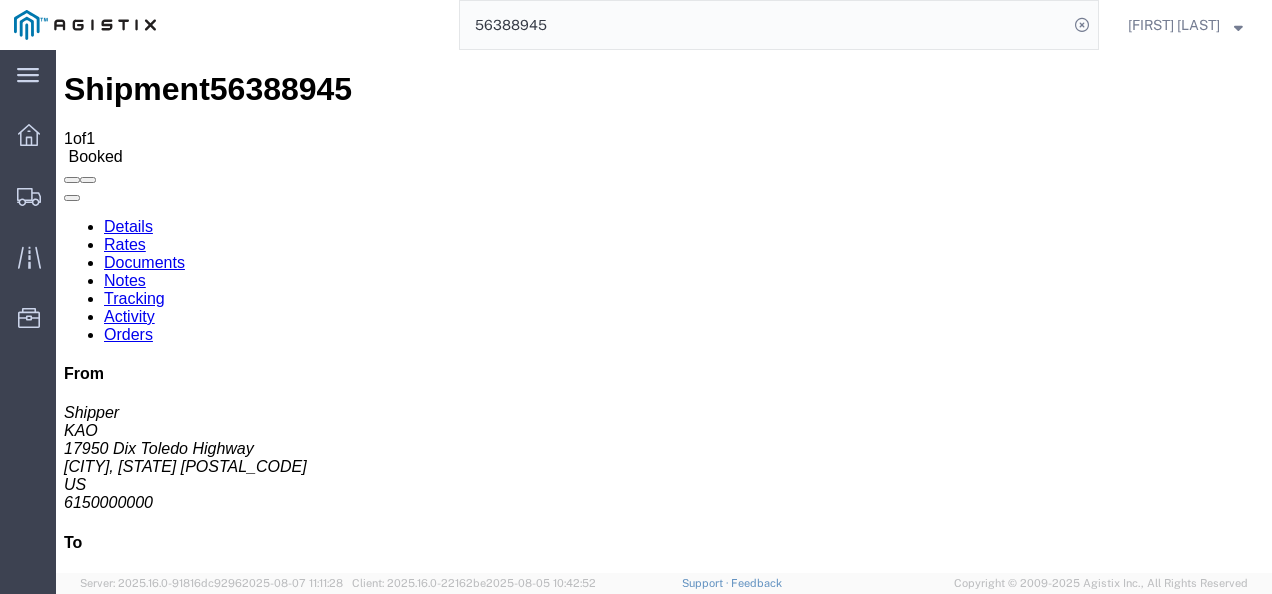 click on "56388945" 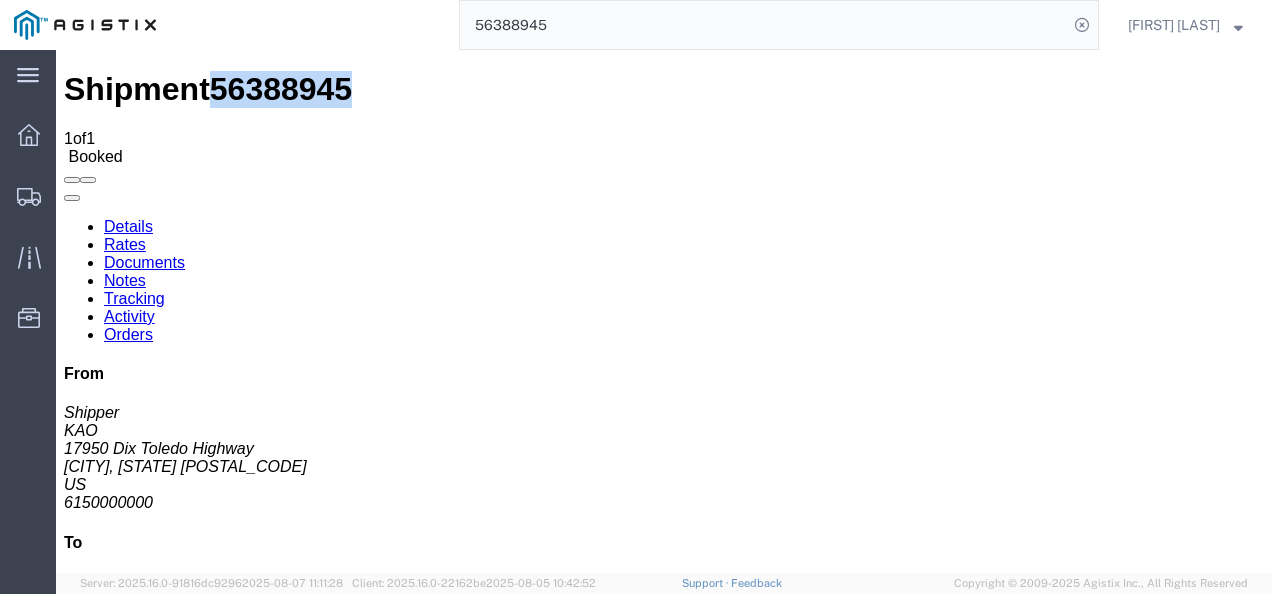 click on "56388945" 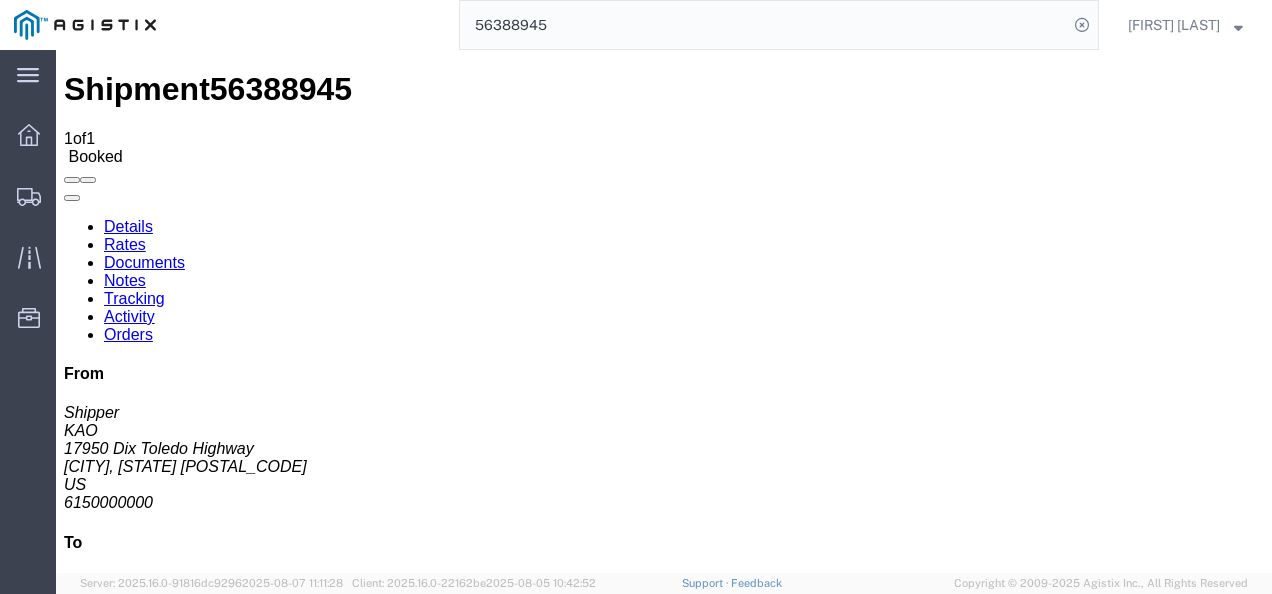 click on "Notes" 